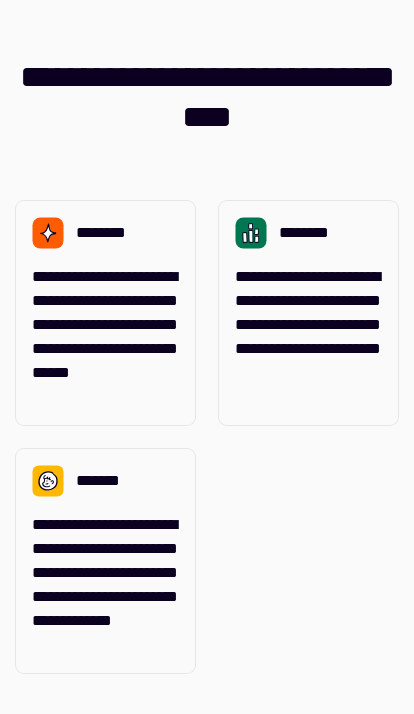 scroll, scrollTop: 0, scrollLeft: 0, axis: both 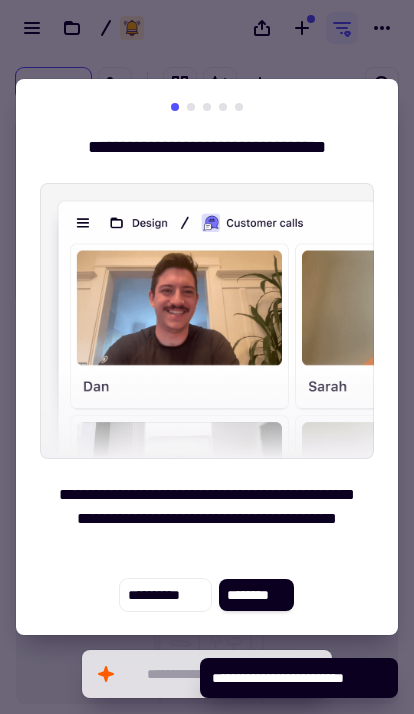 click on "********" 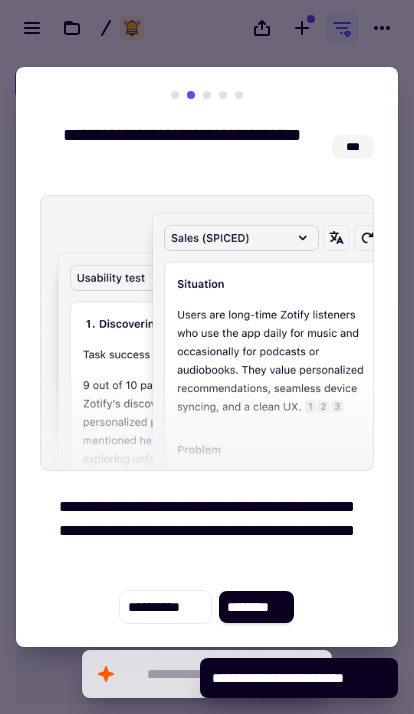click on "********" 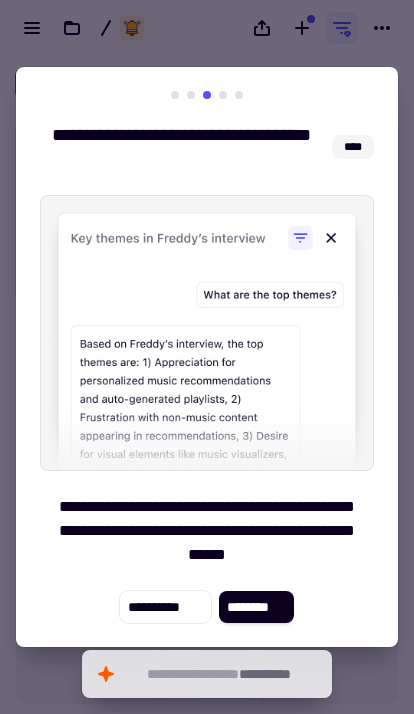 click on "********" 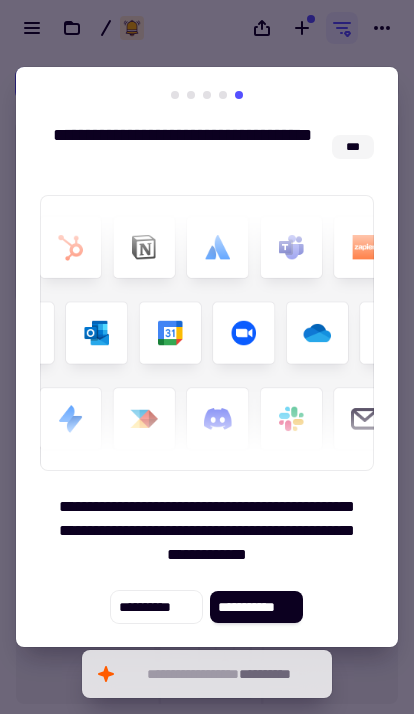 click on "**********" 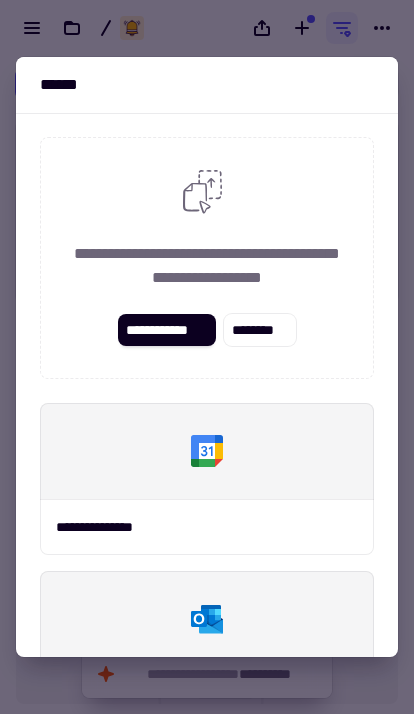 scroll, scrollTop: -25, scrollLeft: 0, axis: vertical 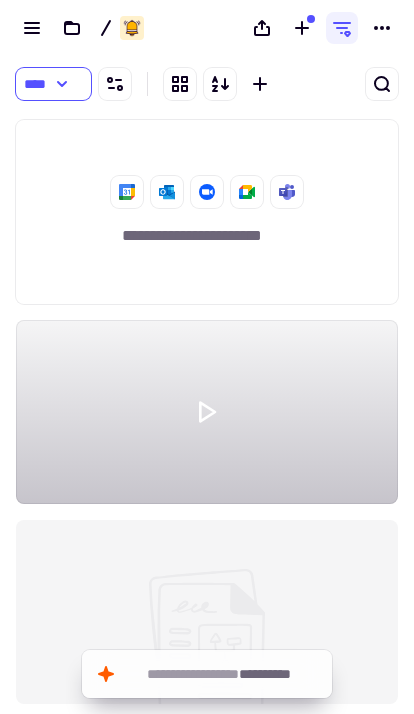 click 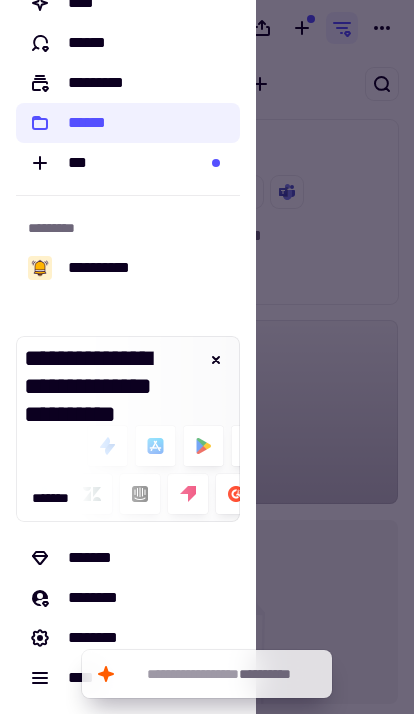 scroll, scrollTop: 73, scrollLeft: 0, axis: vertical 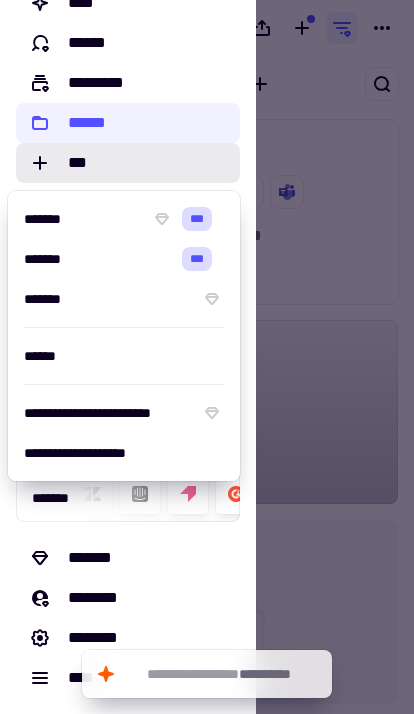 click on "***" 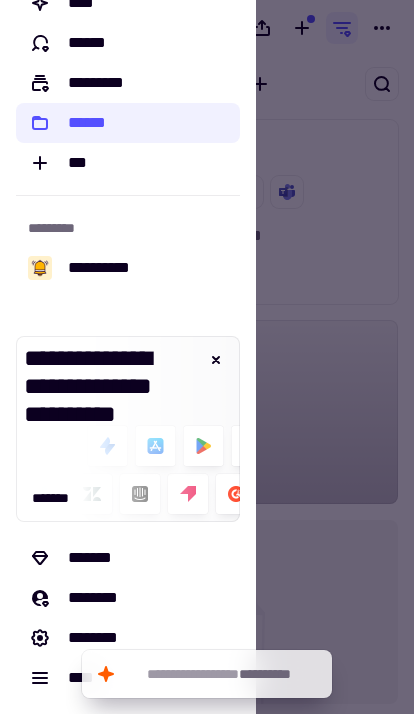 click at bounding box center (207, 357) 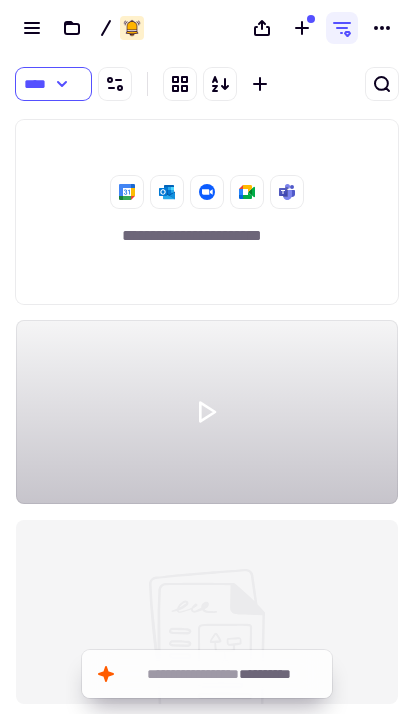 click 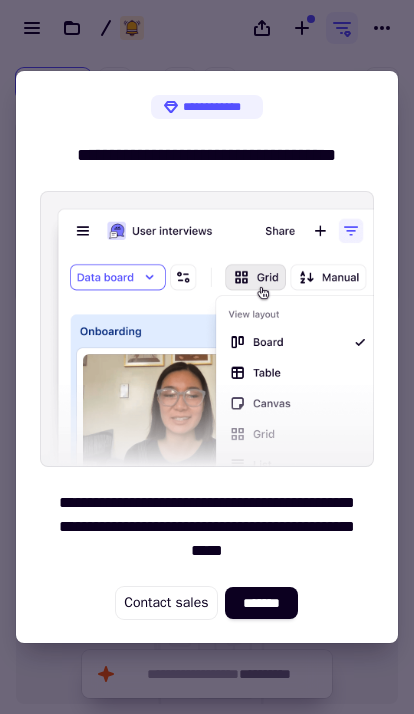 click at bounding box center (207, 357) 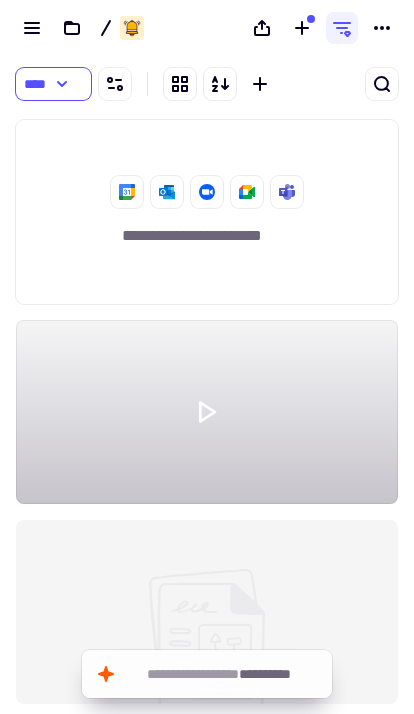 click 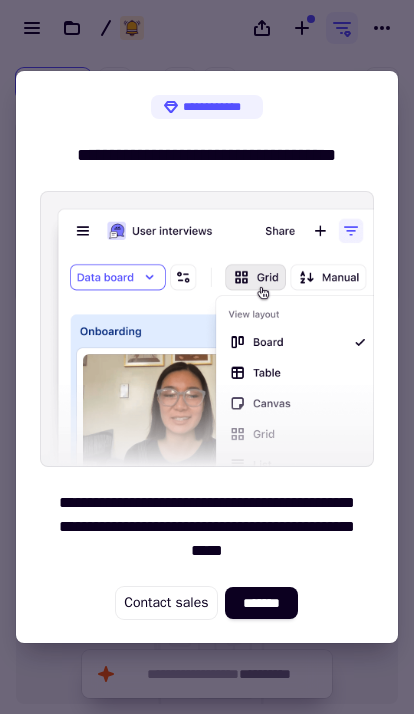 click at bounding box center (207, 357) 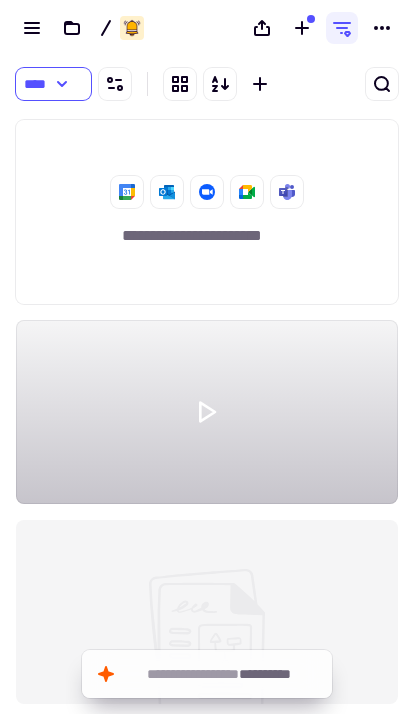 click 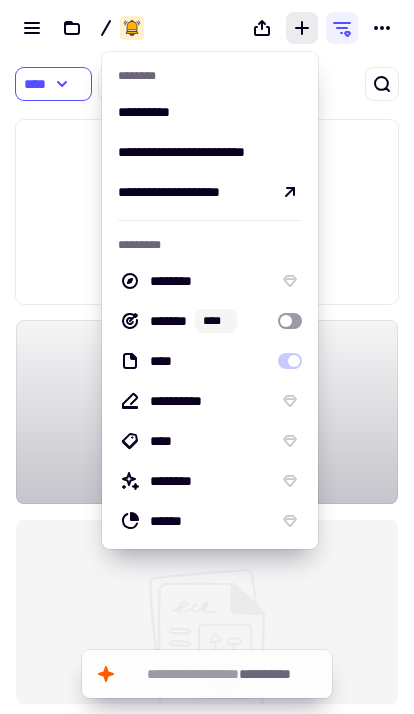 click 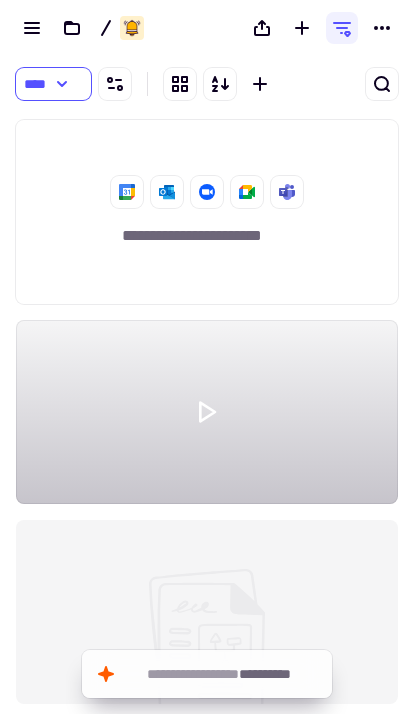 click 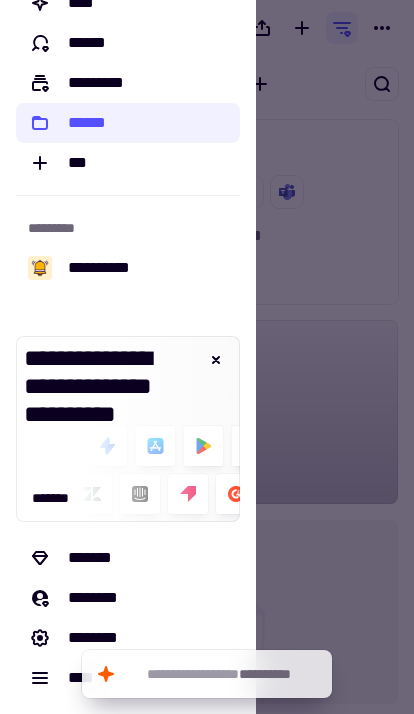 scroll, scrollTop: 73, scrollLeft: 0, axis: vertical 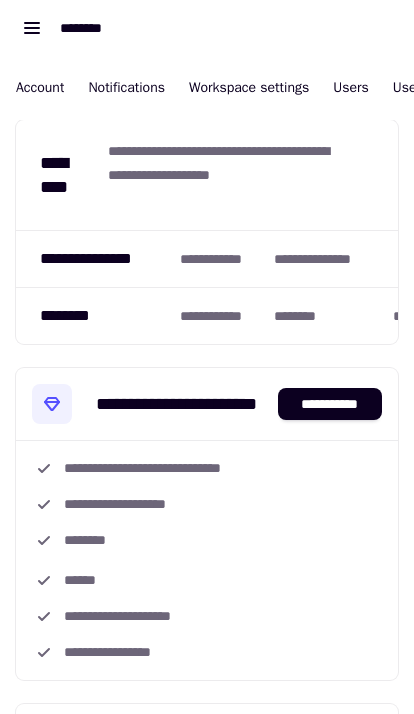 click on "**********" at bounding box center [207, 468] 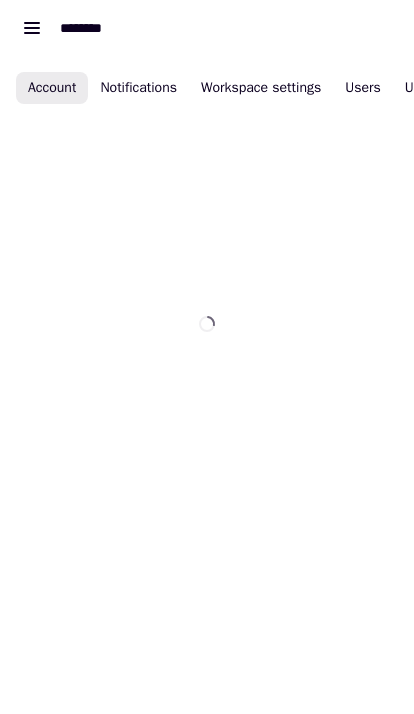 click on "This is a sample text with some potential PII." at bounding box center [207, 28] 